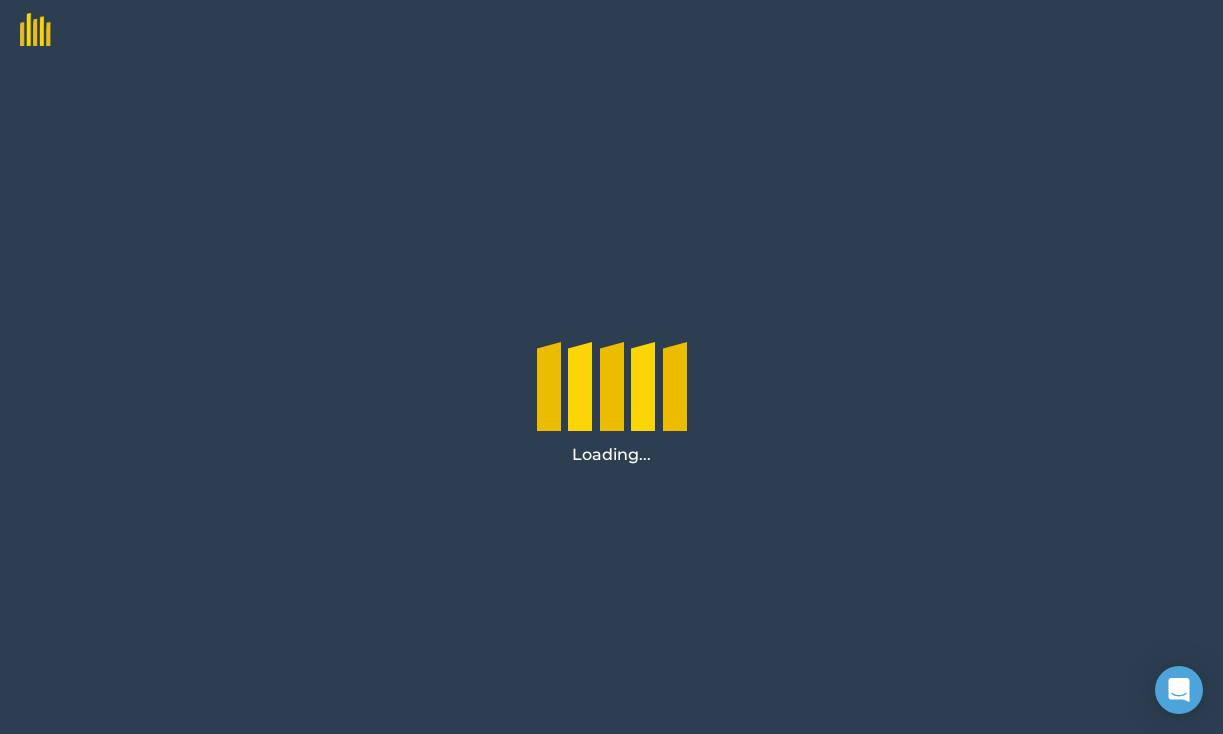 scroll, scrollTop: 0, scrollLeft: 0, axis: both 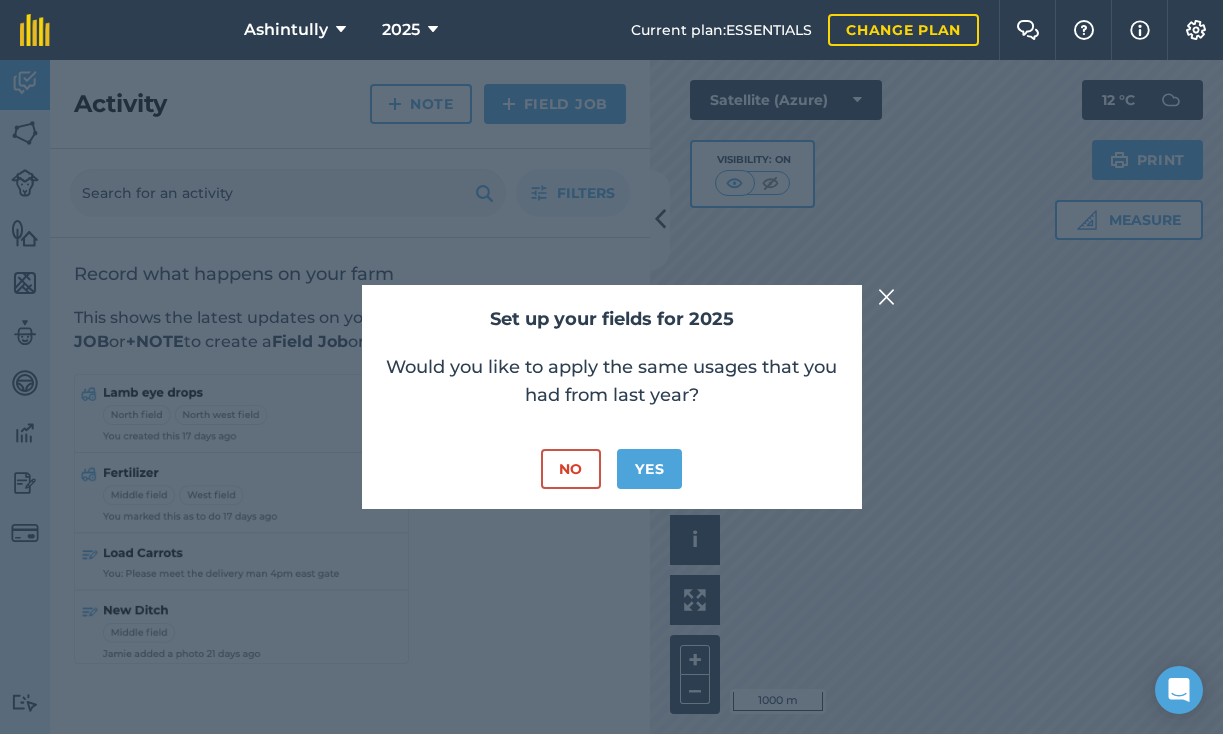 click on "No" at bounding box center (571, 469) 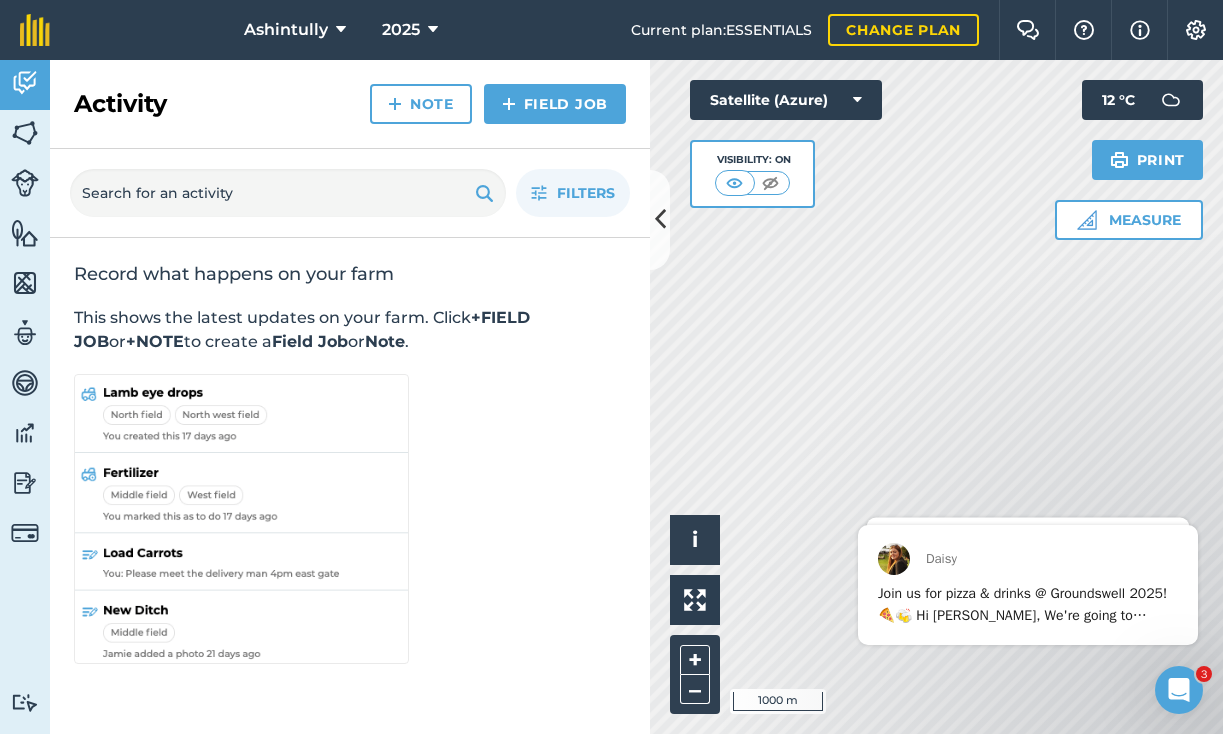 scroll, scrollTop: 0, scrollLeft: 0, axis: both 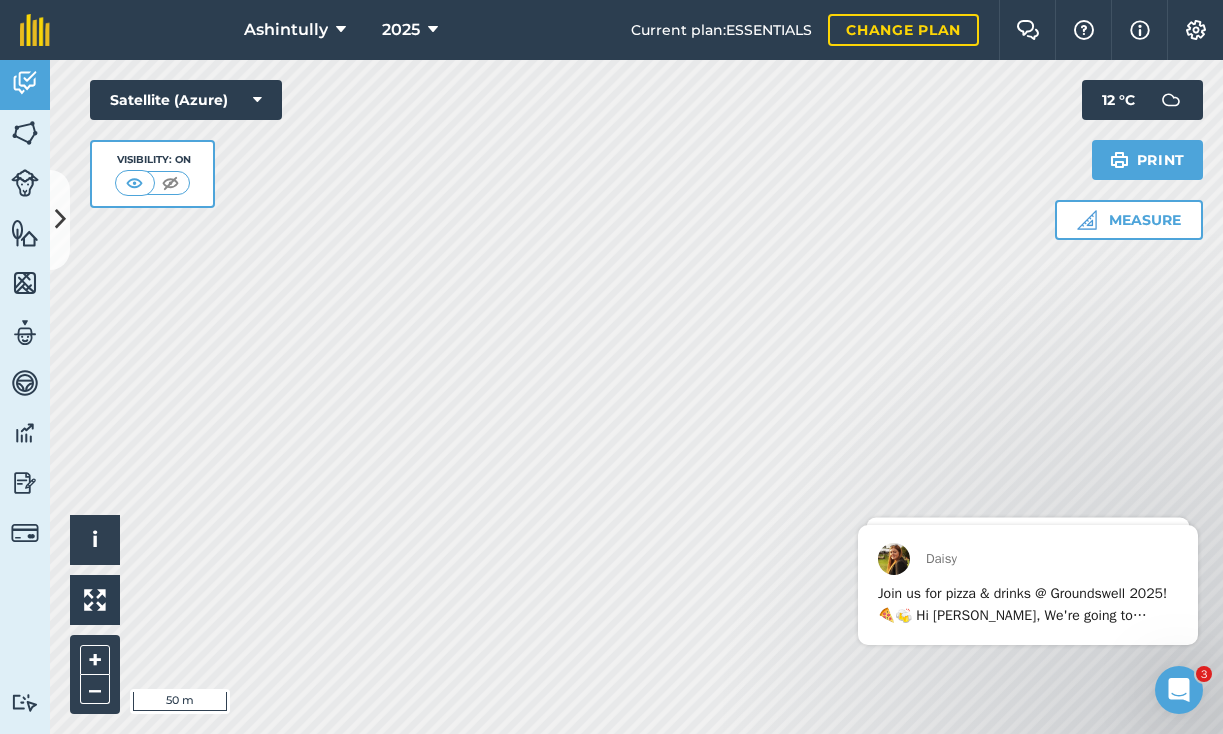 click on "Measure" at bounding box center (1129, 220) 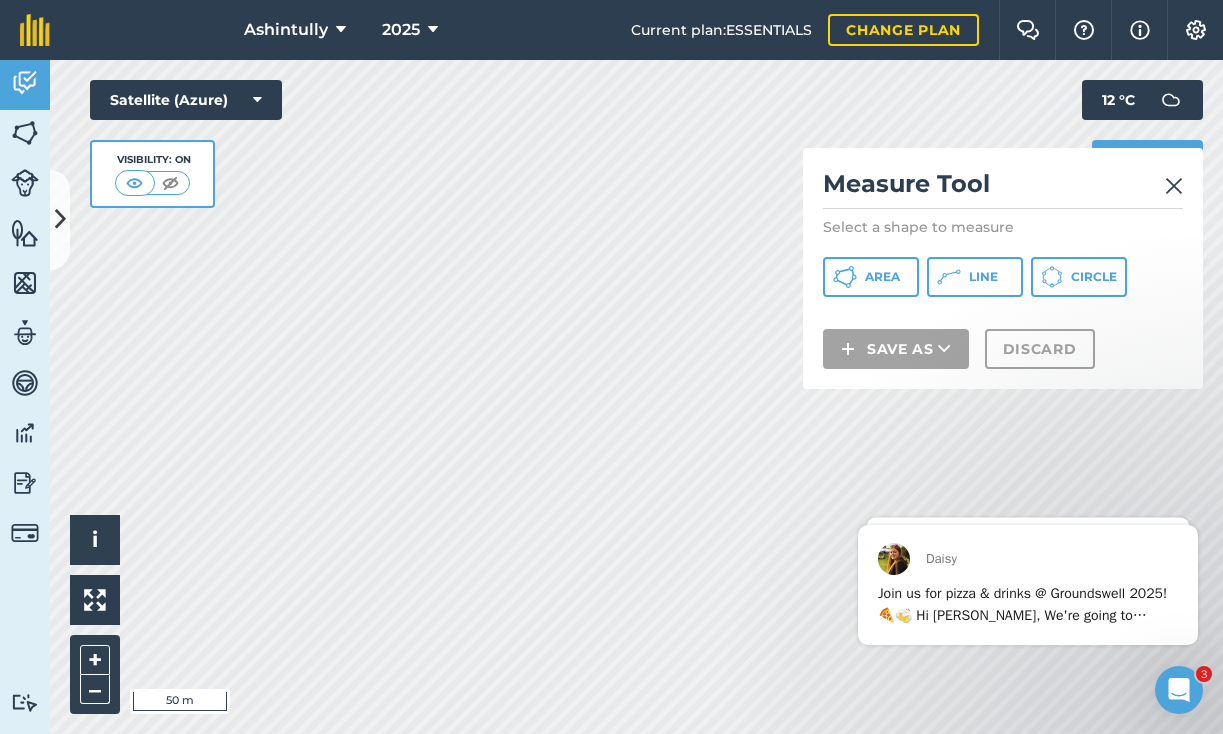click on "Line" at bounding box center (983, 277) 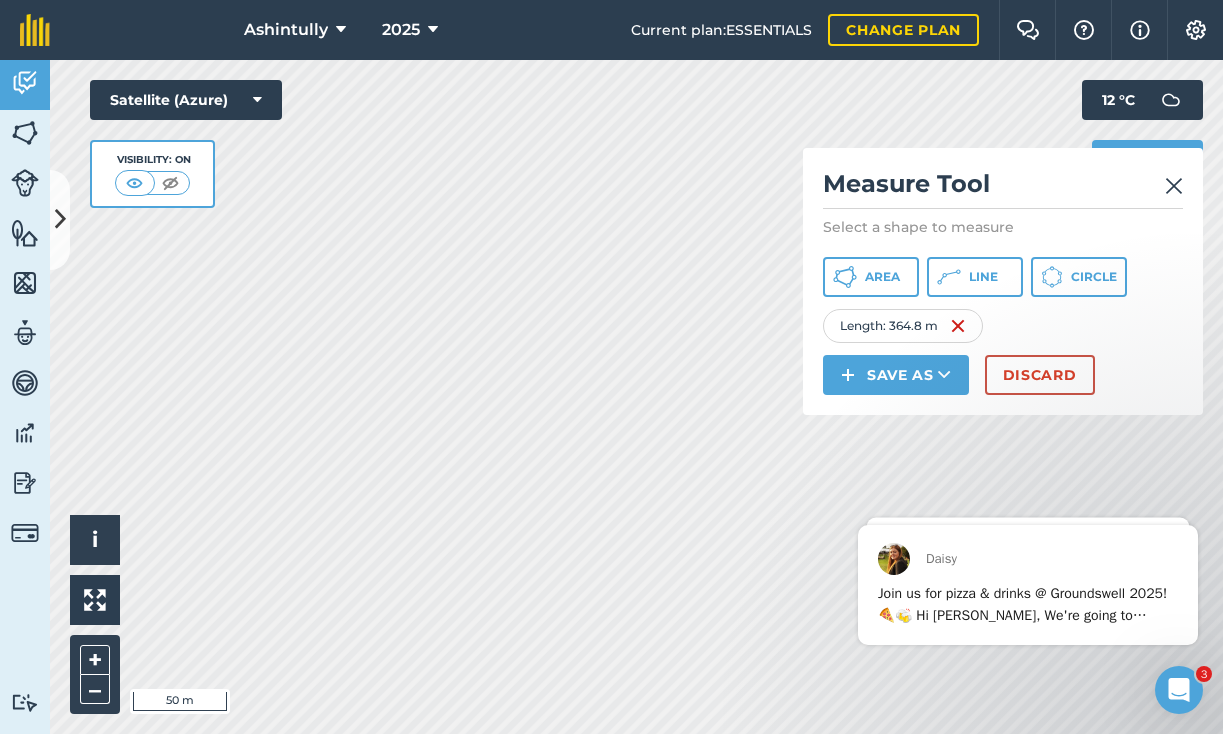 click at bounding box center [1174, 186] 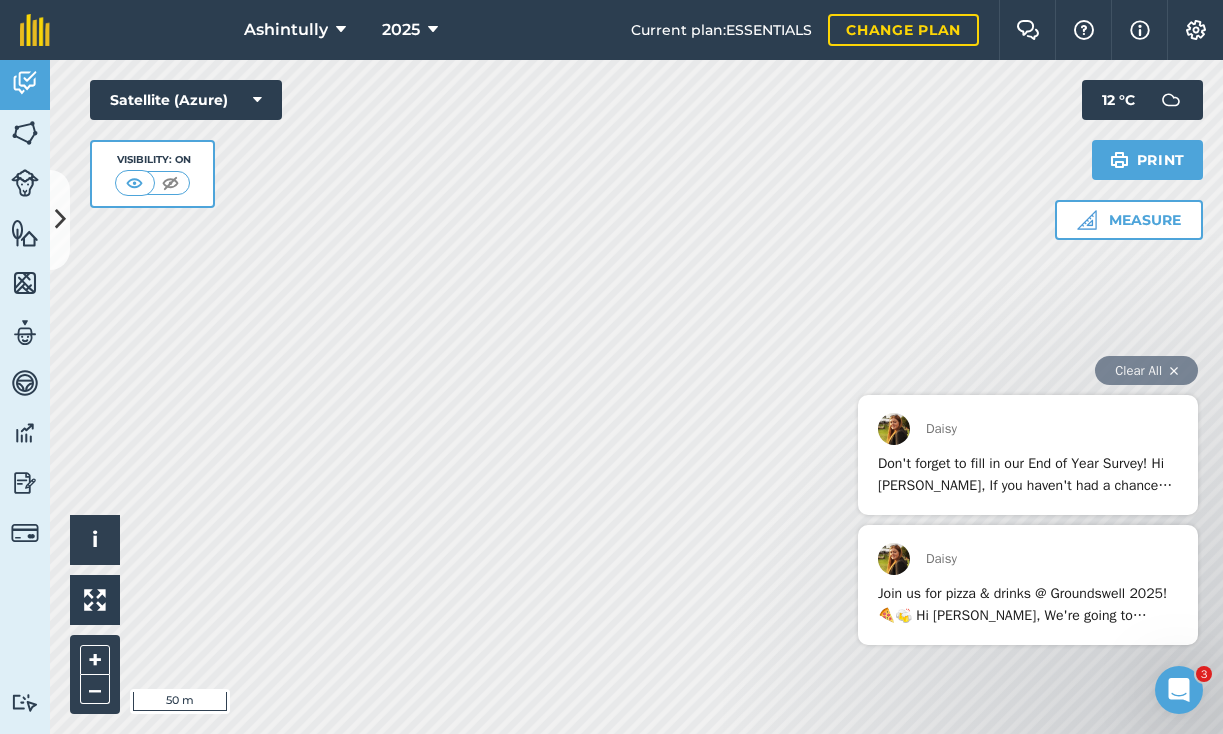 click on "[PERSON_NAME] Don't forget to fill in our End of Year Survey! Hi [PERSON_NAME], If you haven't had a chance yet, please take a few minutes to complete our End of Year Survey - we're down to the final few days and your input is incredibly valuable to us. It doesn't take long (less than 10 minutes) and your feedback helps guide our team on what you would like to see developed to become as useful as possible. In the survey, we ask you about how you're using the app, priorities for your farm and outlook for the year ahead.  Plus, as a little bonus, everyone who completes the survey is being entered into a draw to win a £50 Amazon voucher (or local equivalent).  Thanks in advance,  [PERSON_NAME] [PERSON_NAME]" at bounding box center (1028, 520) 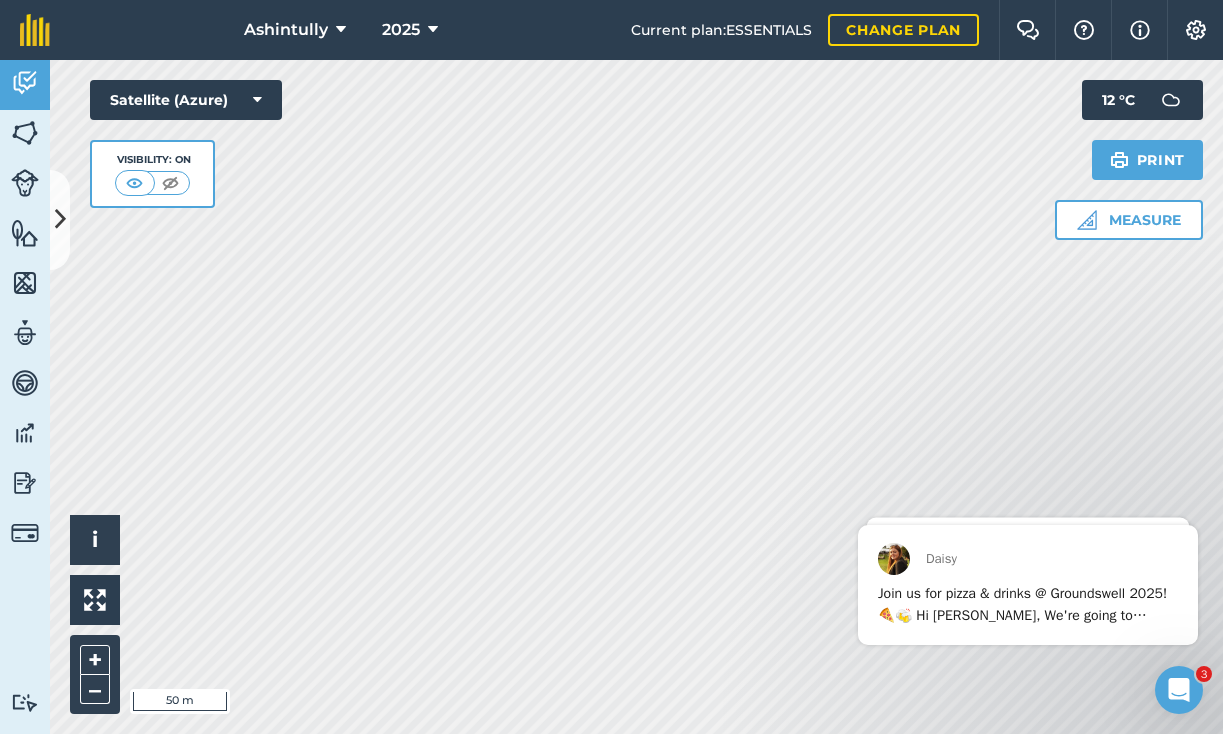 click on "Measure" at bounding box center (1129, 220) 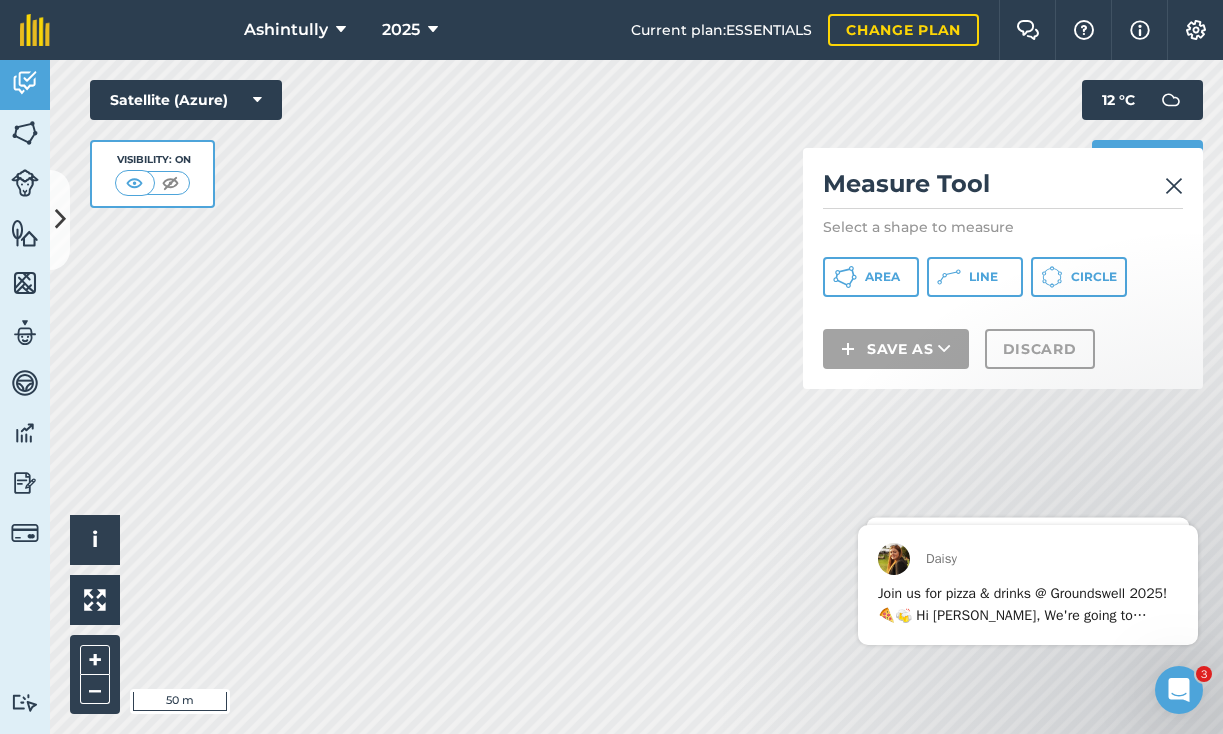 click on "Line" at bounding box center [983, 277] 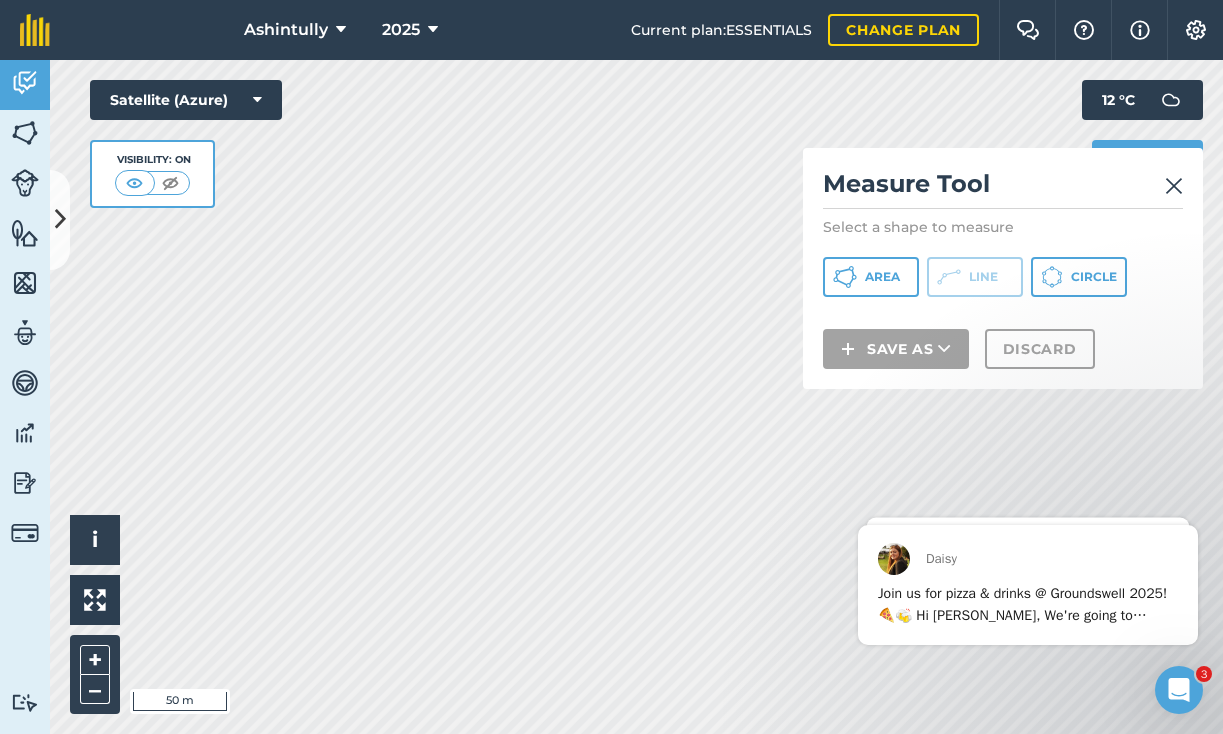 click at bounding box center [1174, 186] 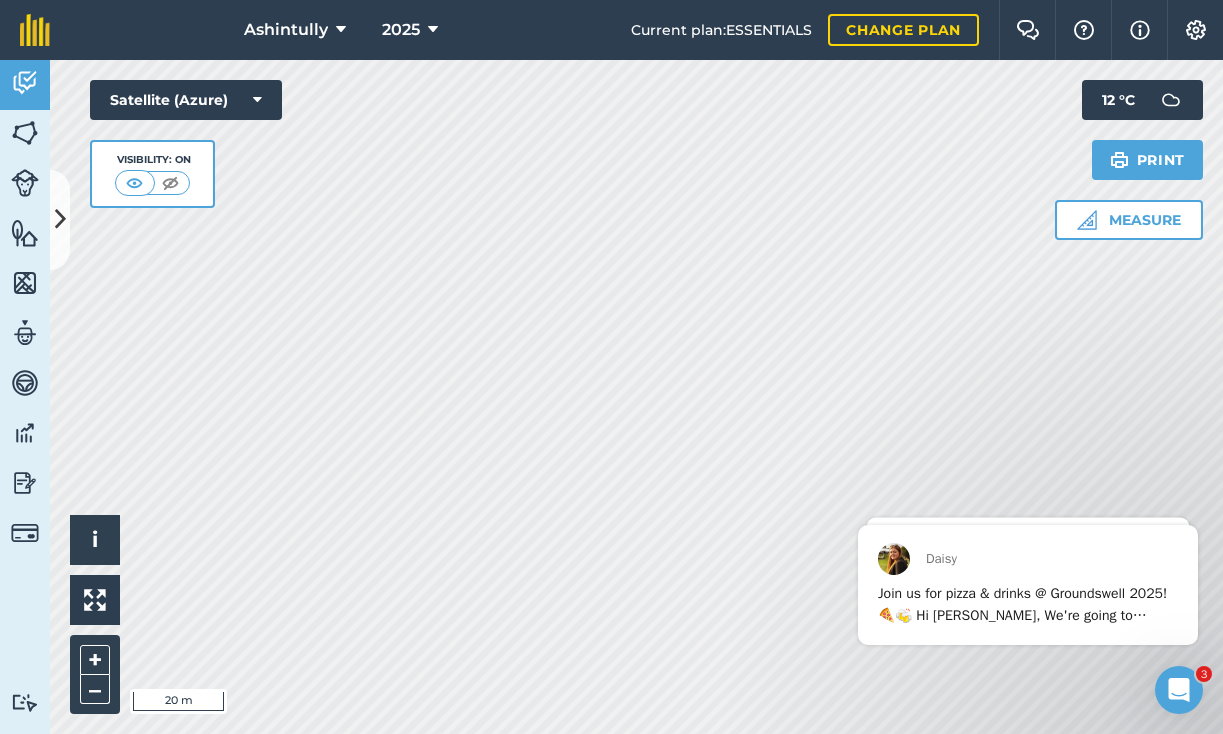click on "Measure" at bounding box center [1129, 220] 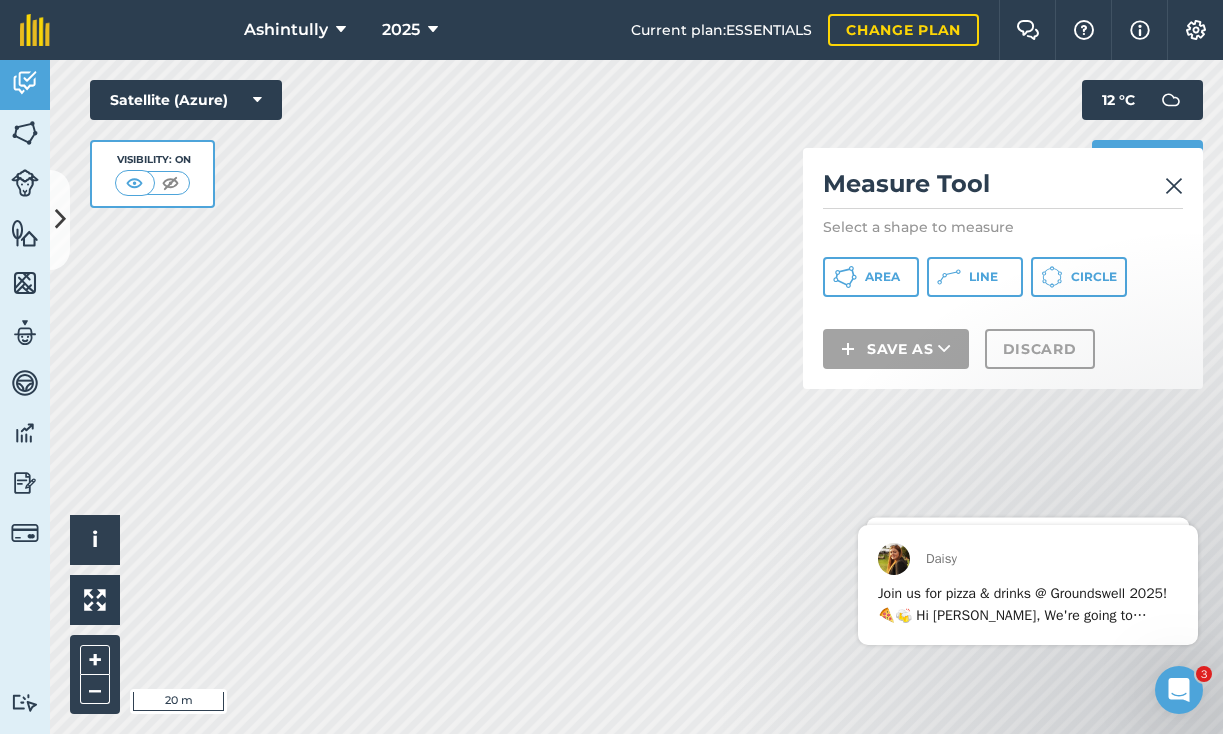 drag, startPoint x: 961, startPoint y: 279, endPoint x: 827, endPoint y: 287, distance: 134.23859 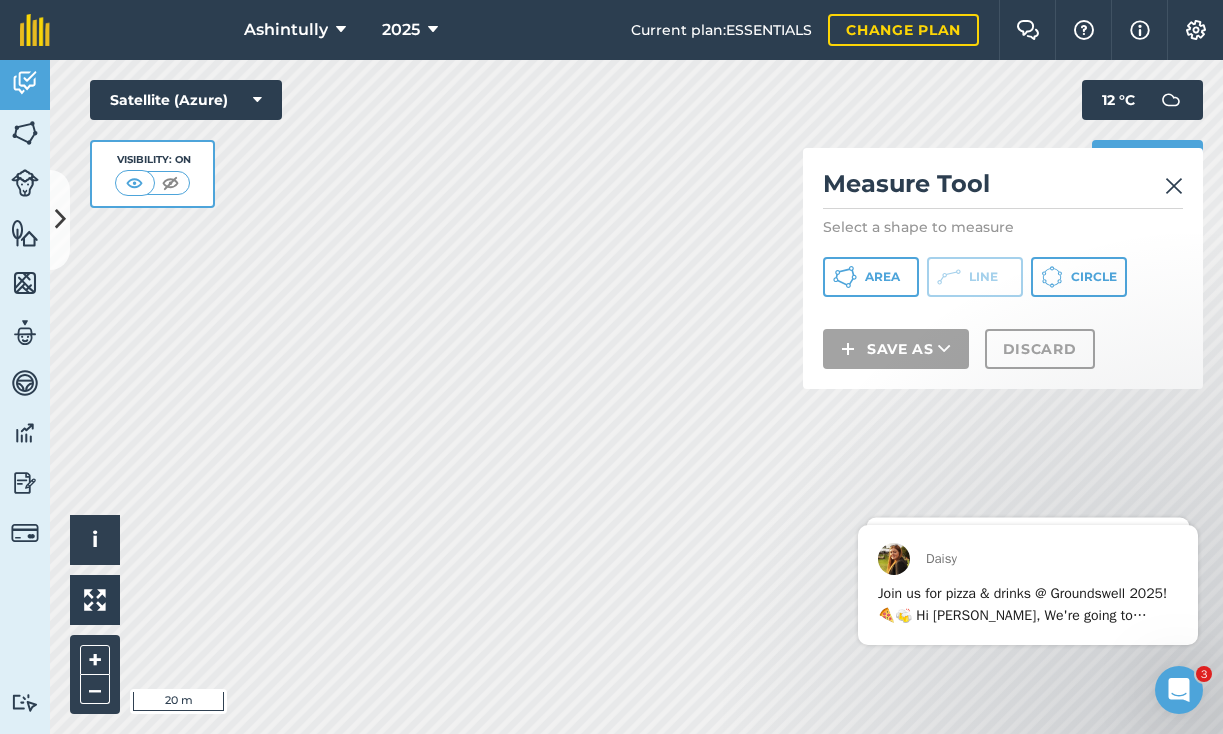 click at bounding box center (1174, 186) 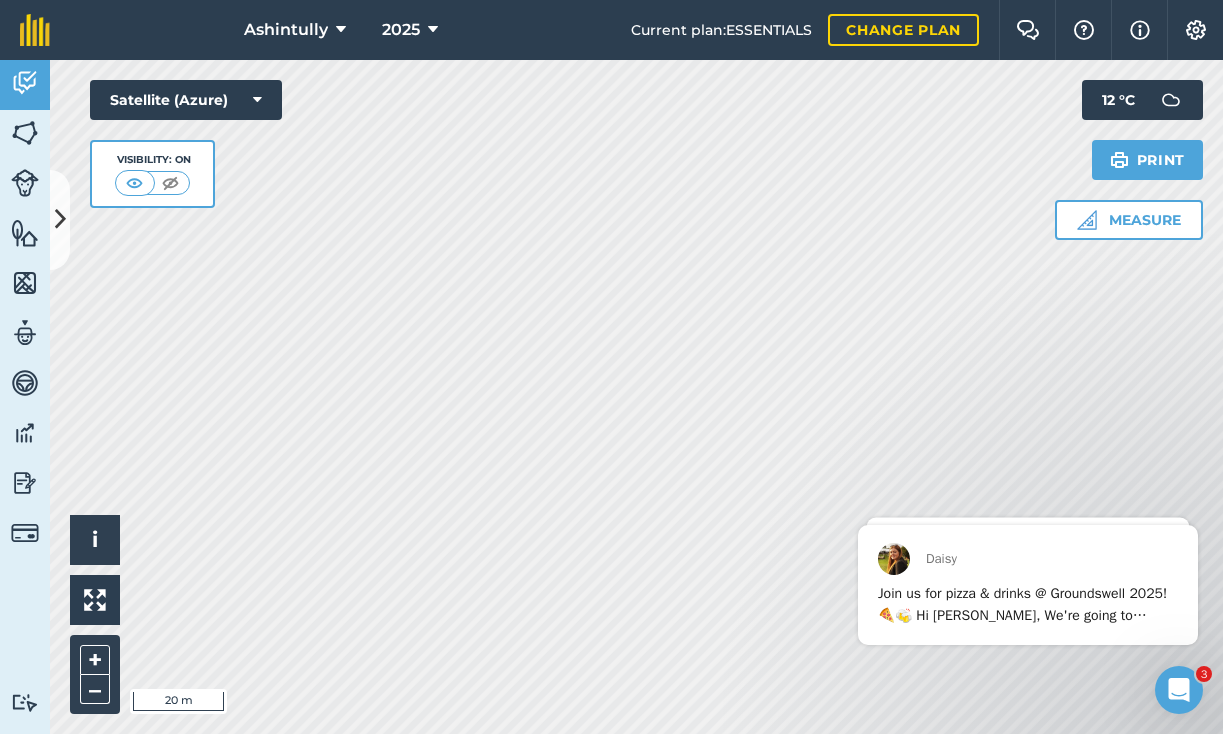 click on "Measure" at bounding box center (1129, 220) 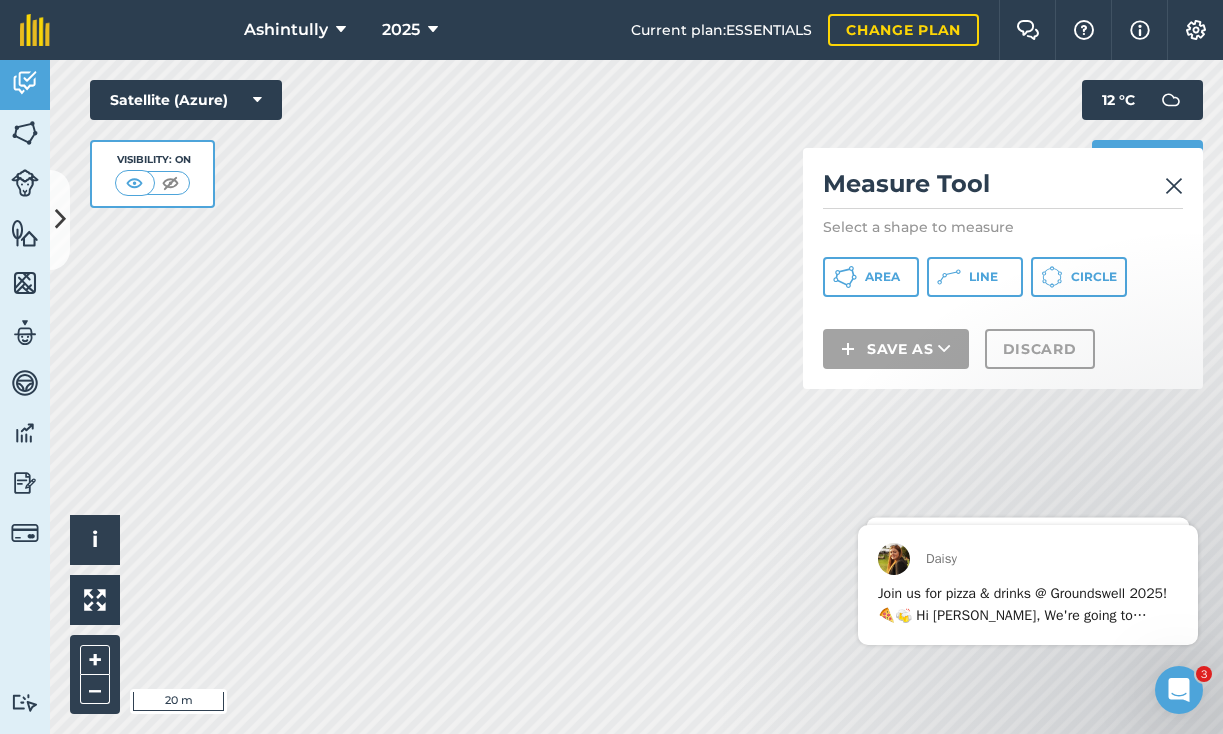drag, startPoint x: 963, startPoint y: 273, endPoint x: 943, endPoint y: 282, distance: 21.931713 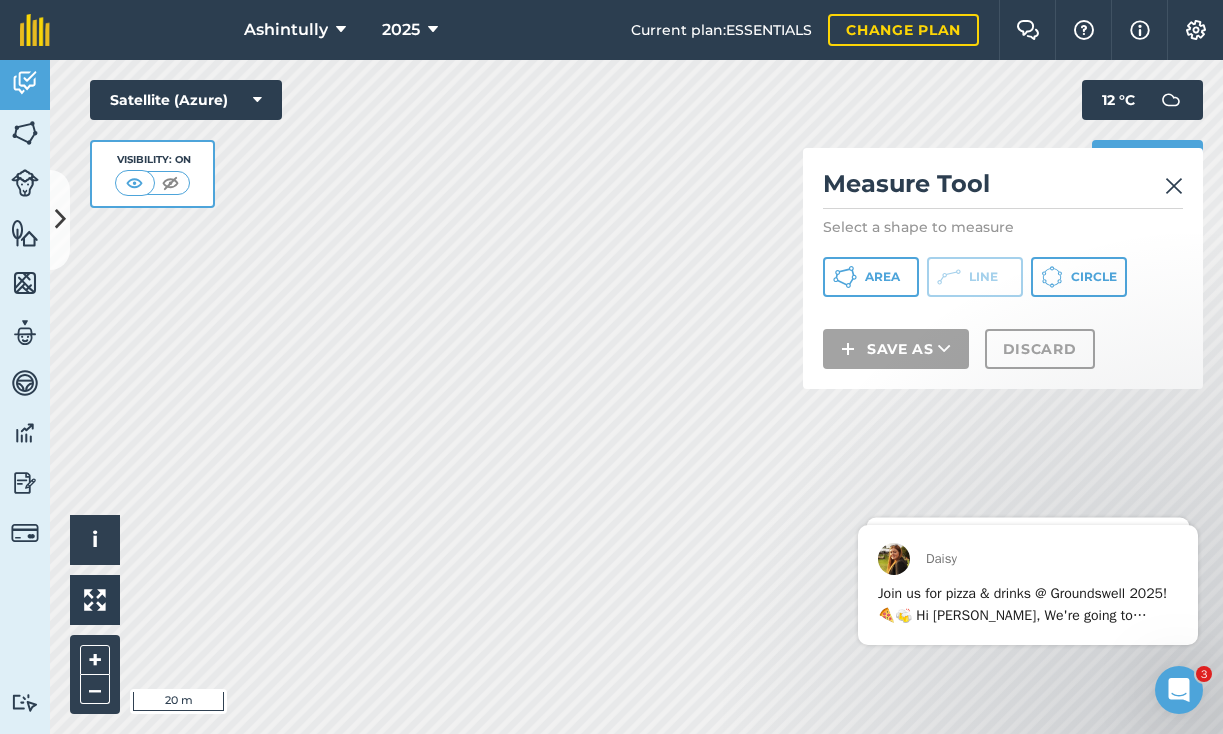 click at bounding box center (1174, 186) 